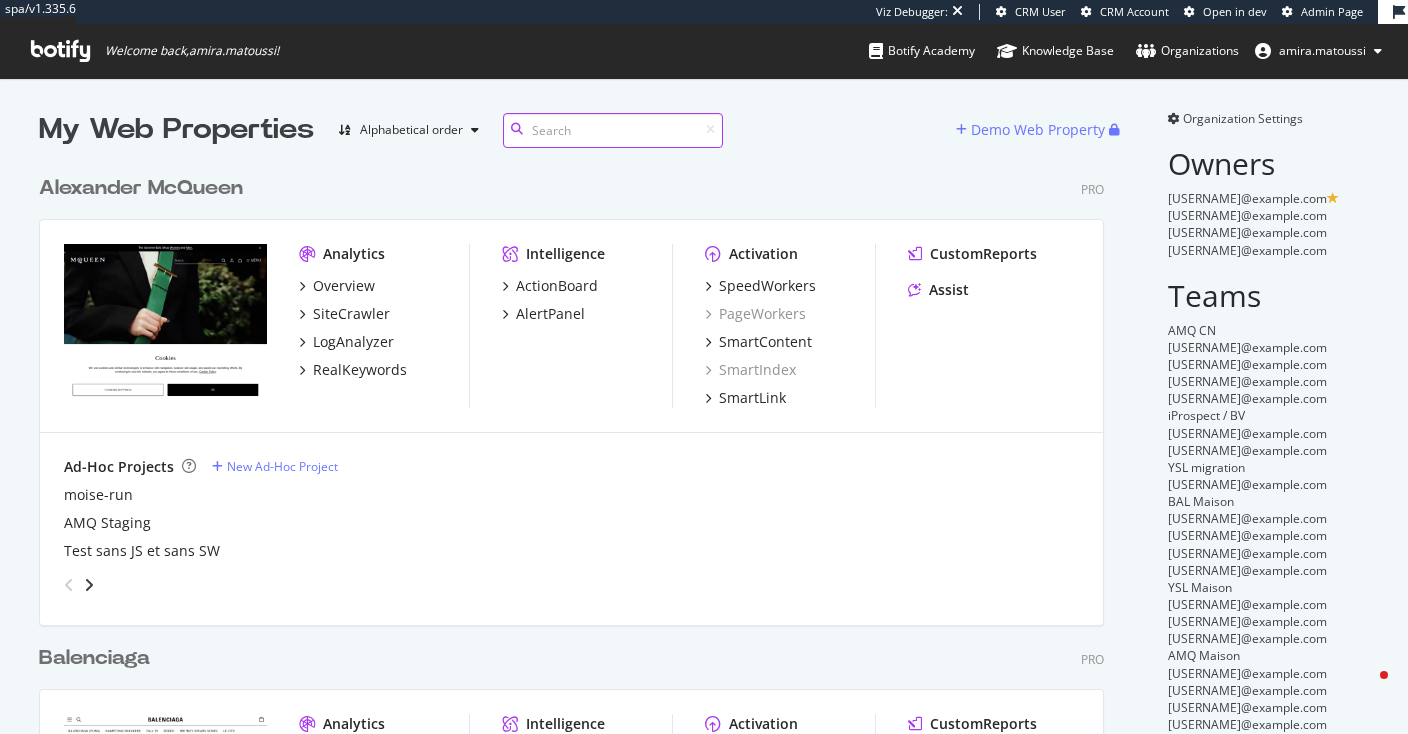 scroll, scrollTop: 0, scrollLeft: 0, axis: both 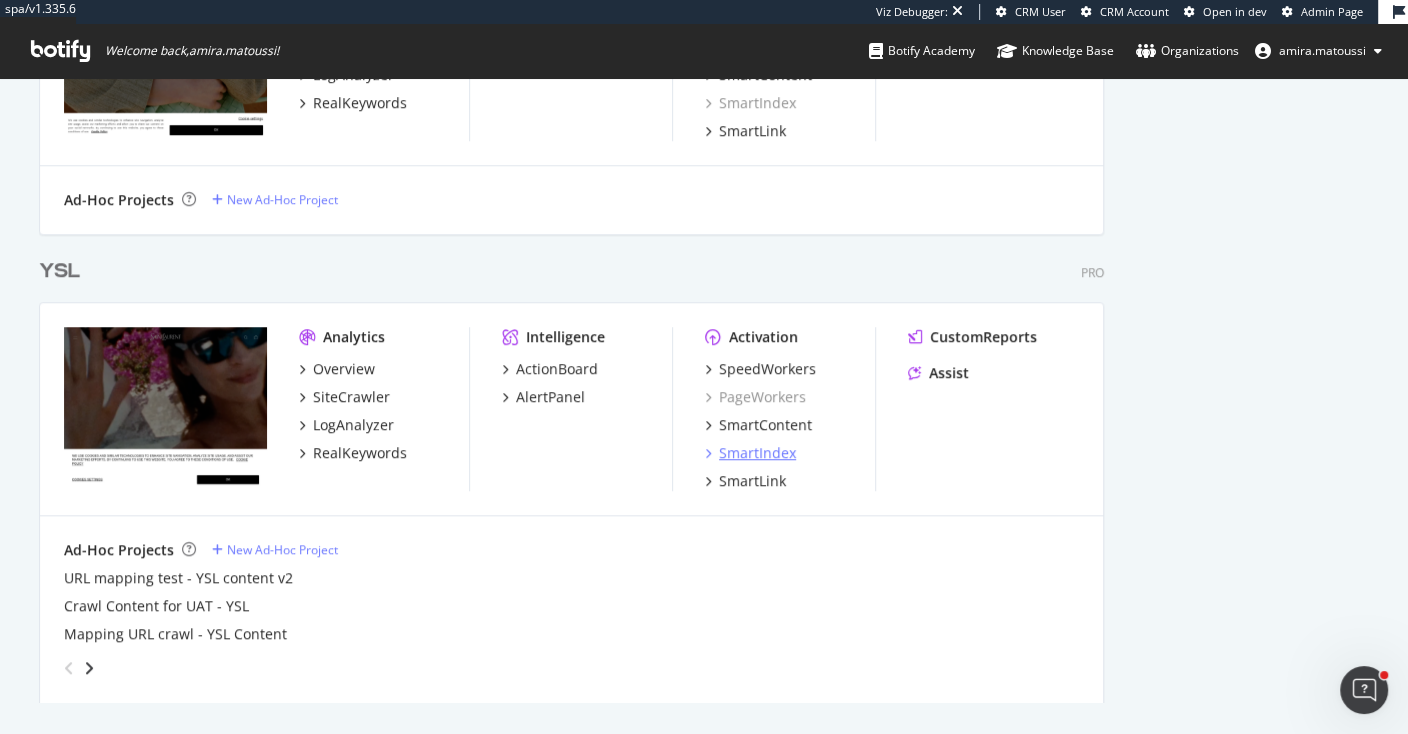 click on "SmartIndex" at bounding box center [757, 453] 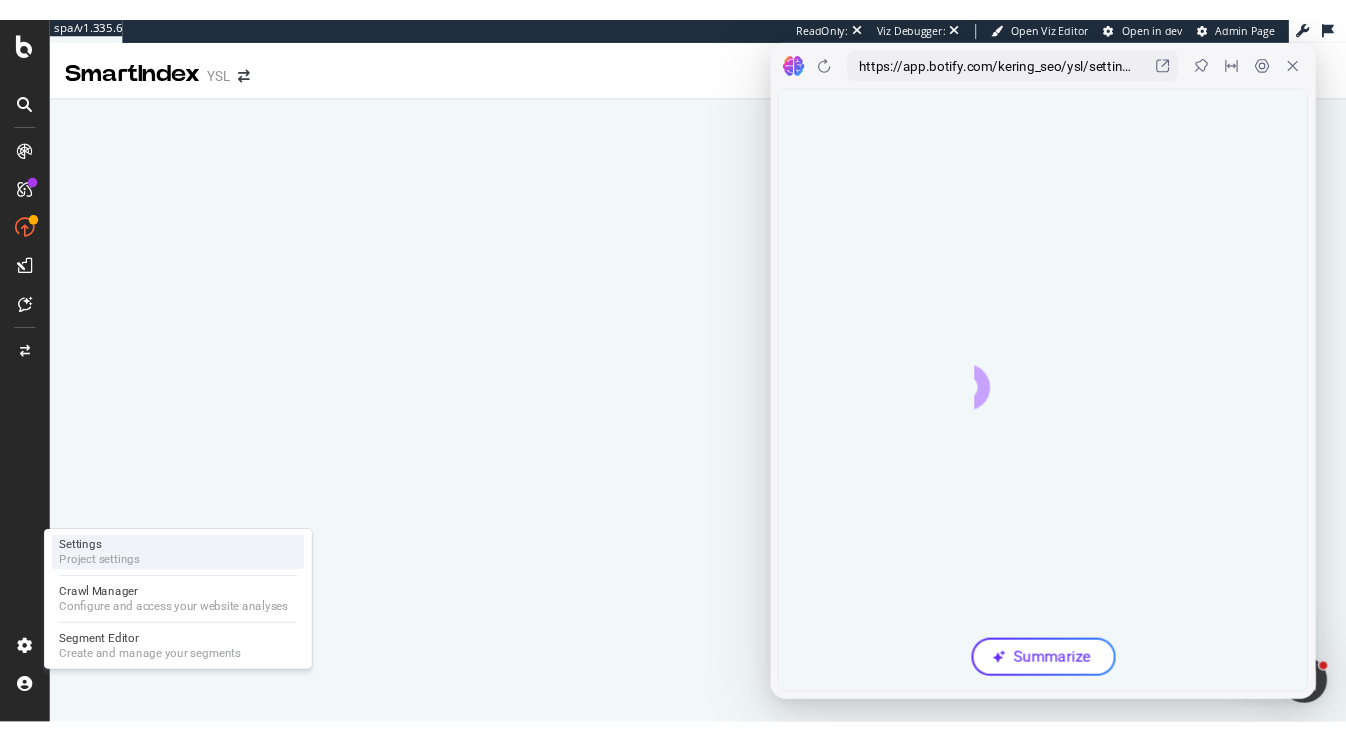 scroll, scrollTop: 0, scrollLeft: 0, axis: both 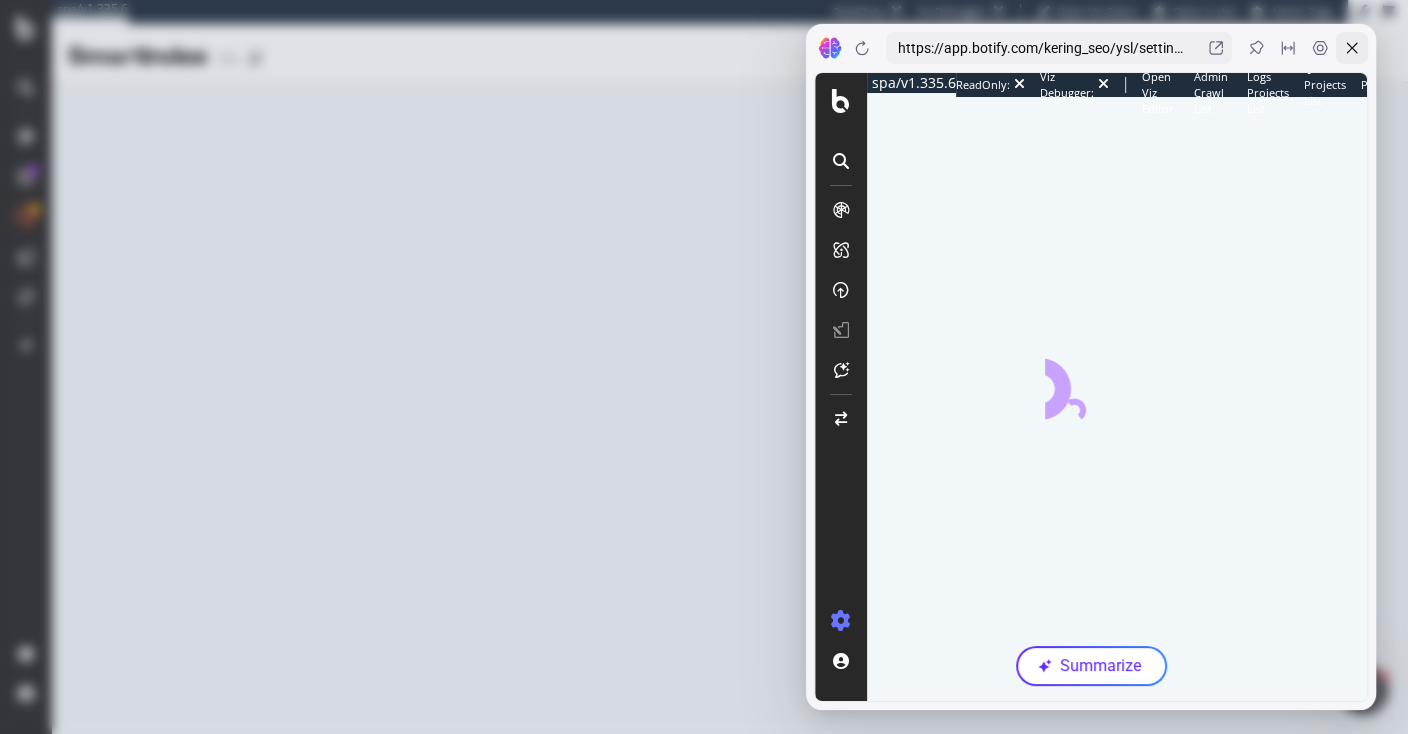 click 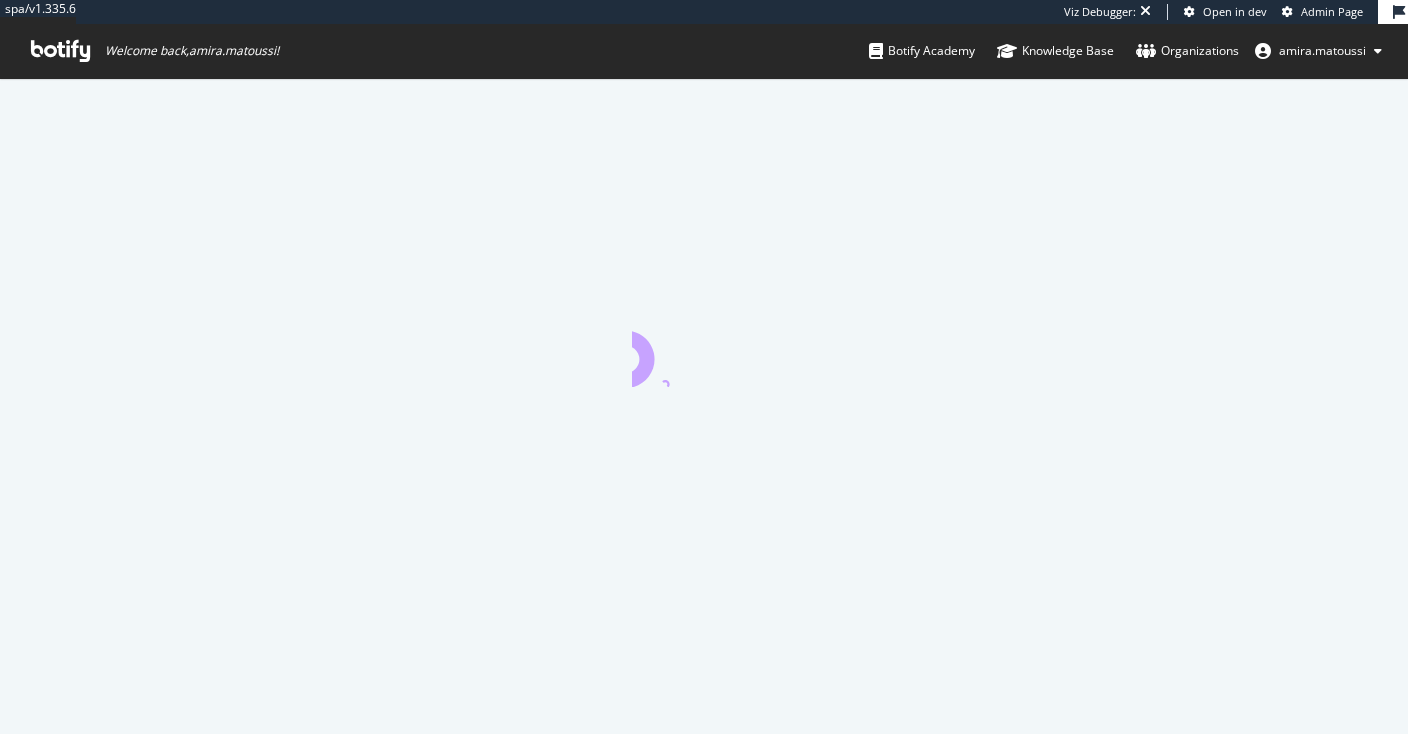 scroll, scrollTop: 0, scrollLeft: 0, axis: both 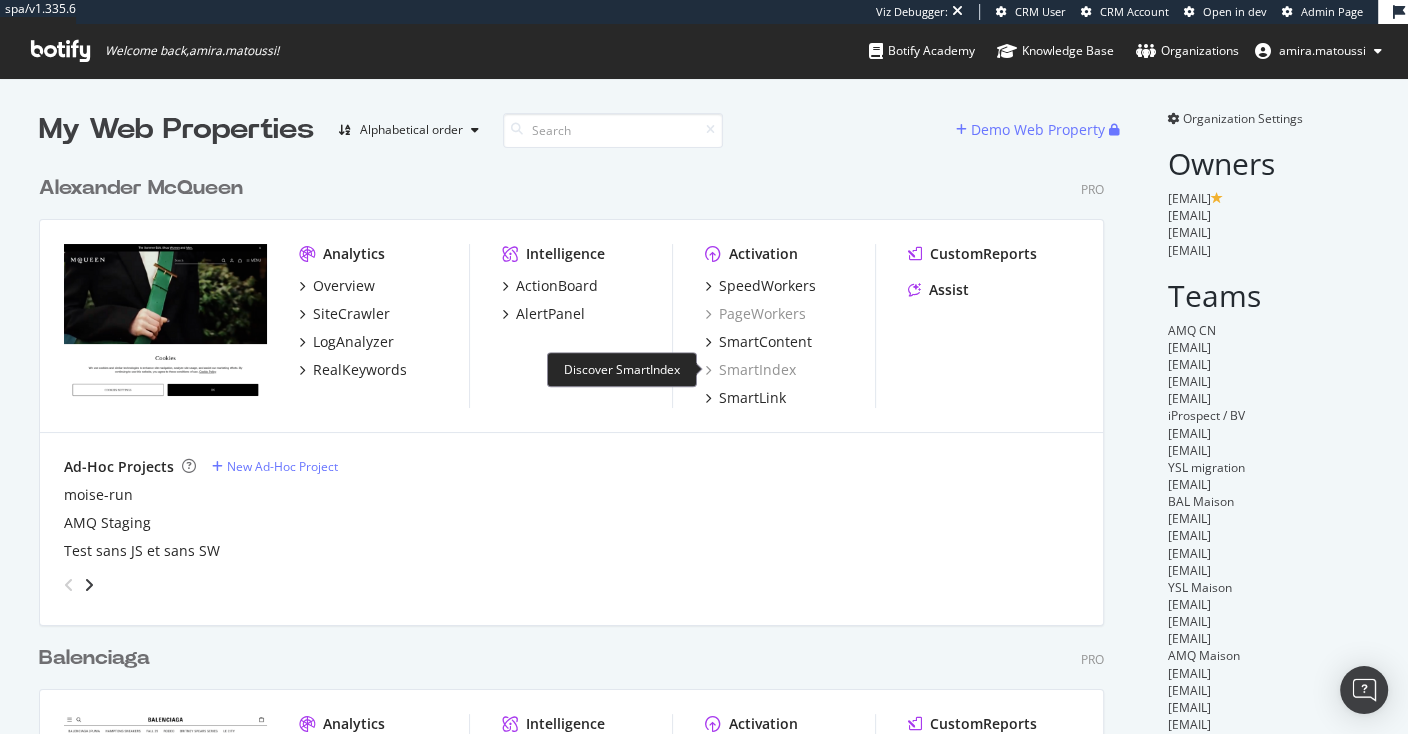click on "SmartIndex" at bounding box center (750, 370) 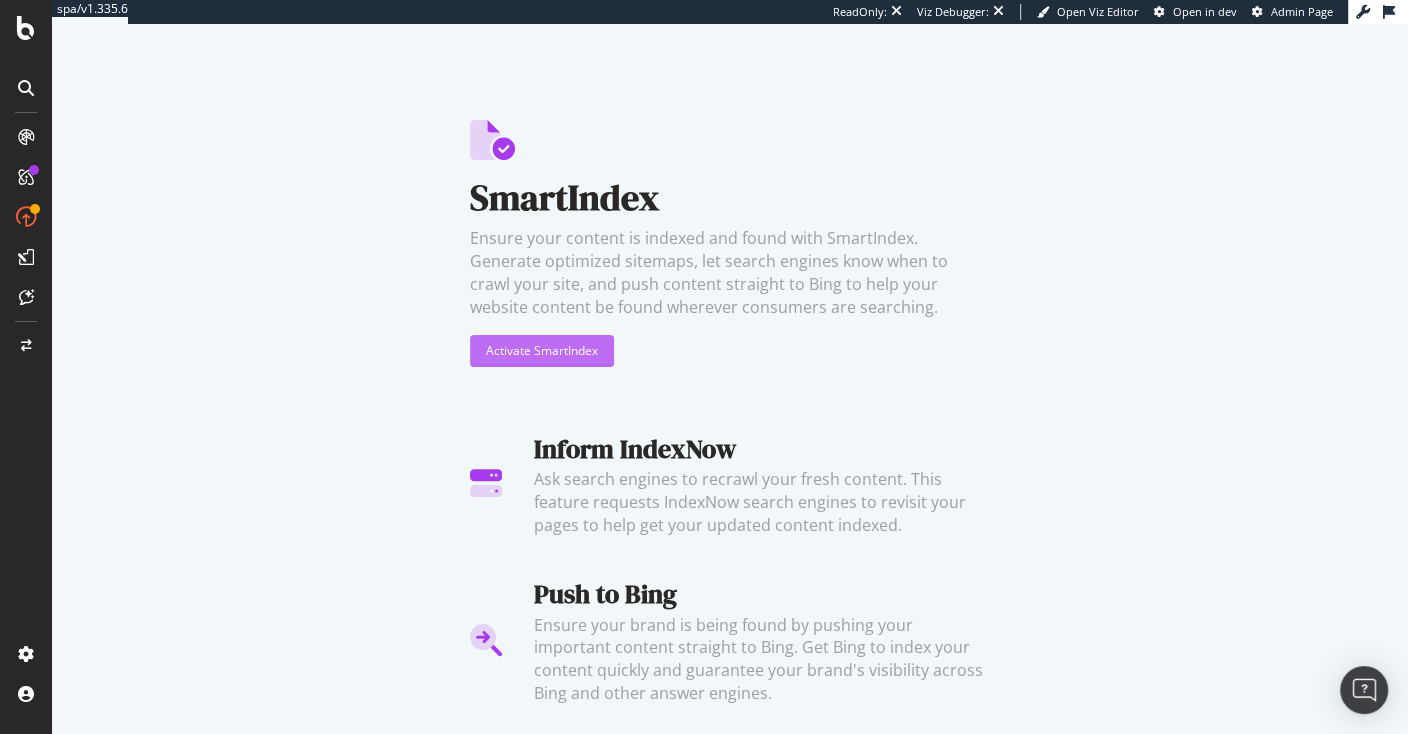 click on "Activate SmartIndex" at bounding box center [542, 350] 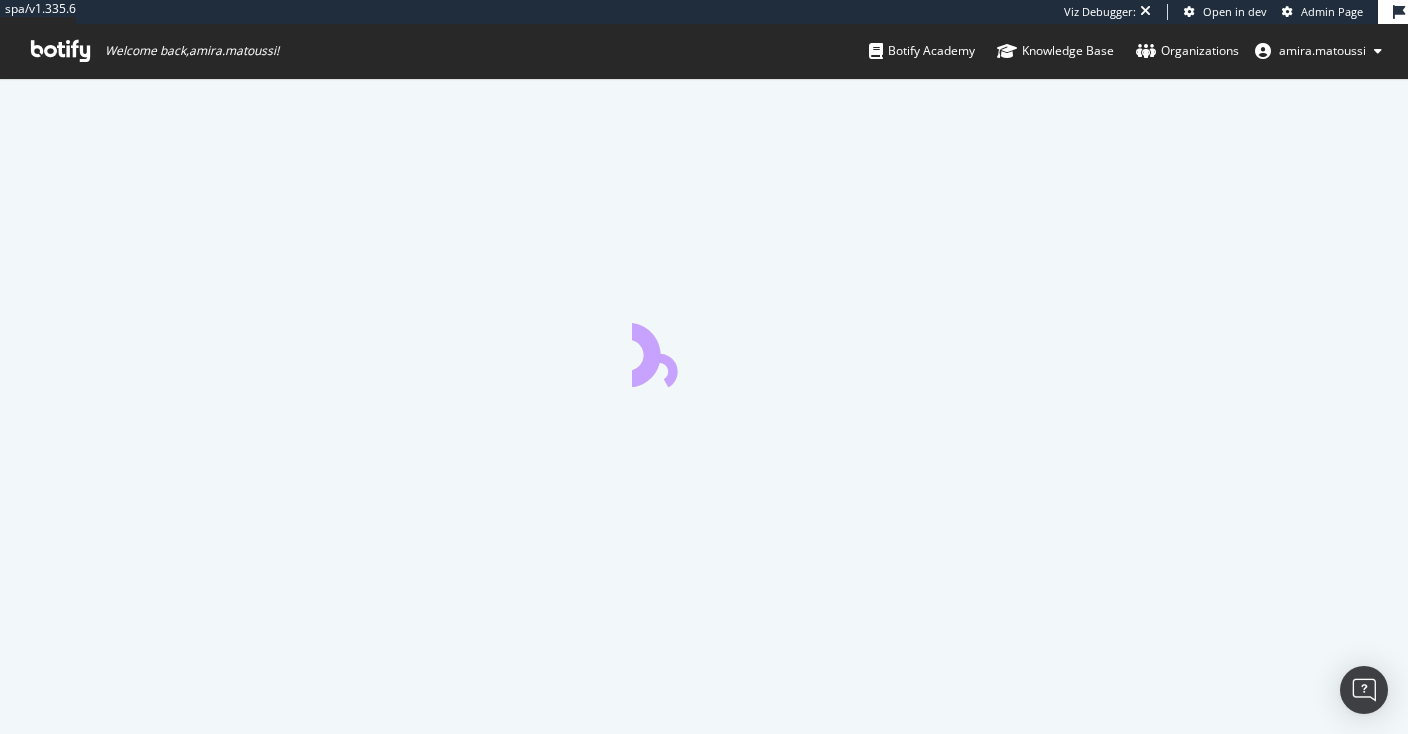 scroll, scrollTop: 0, scrollLeft: 0, axis: both 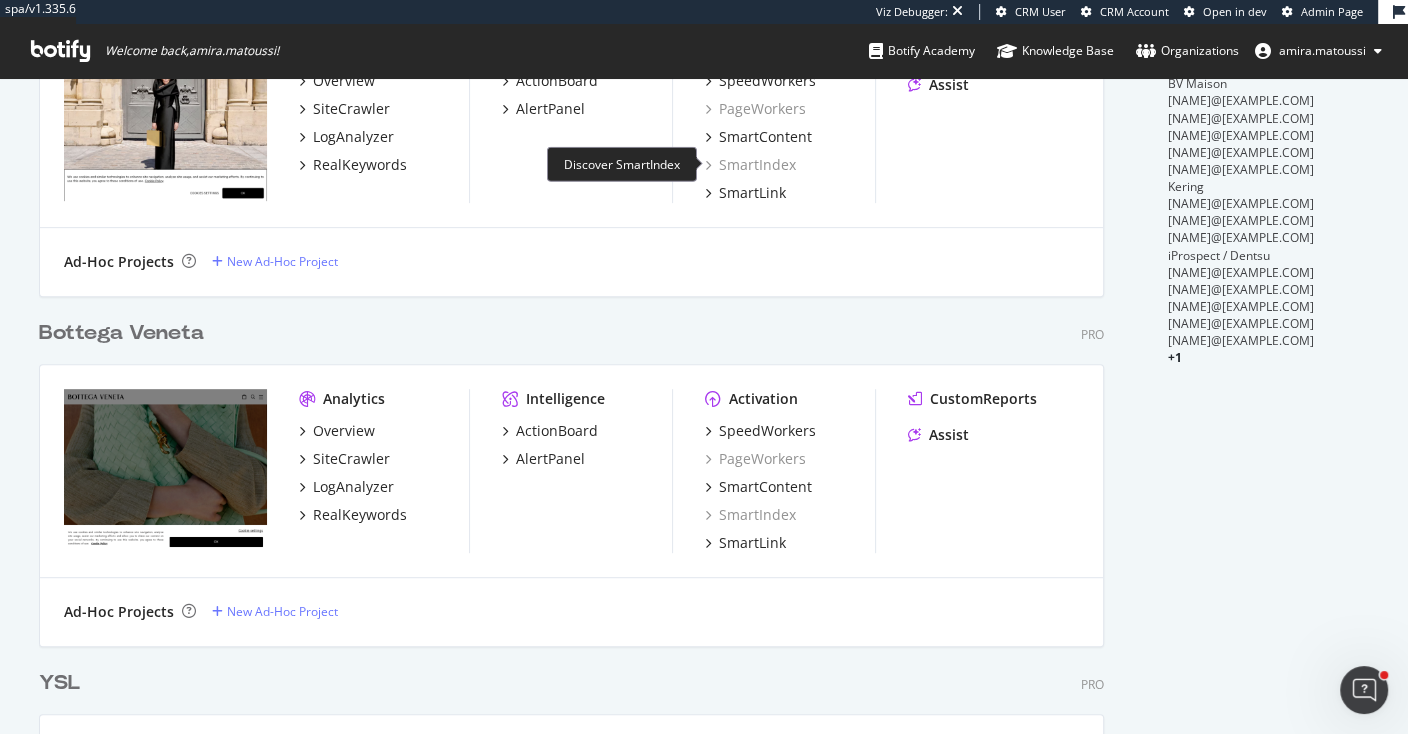 click on "SmartIndex" at bounding box center (750, 165) 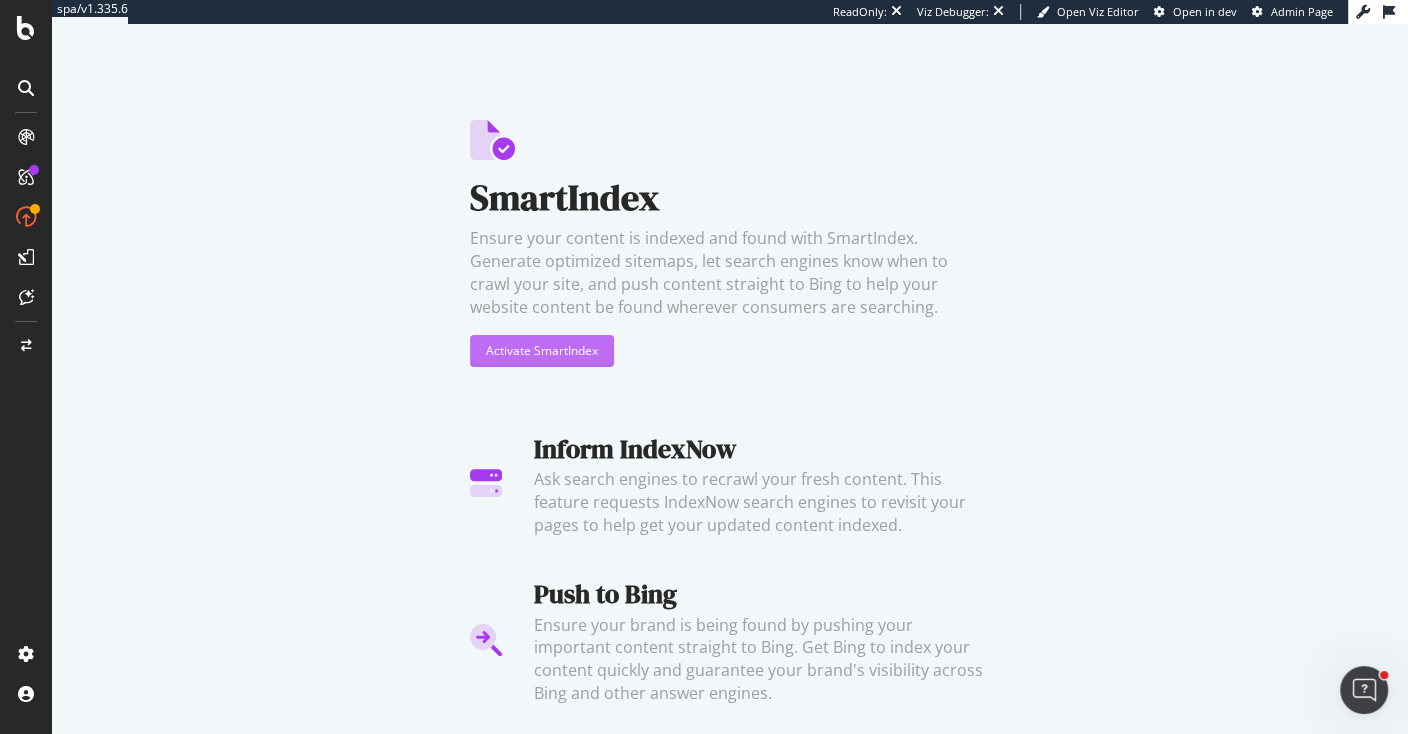 click on "Activate SmartIndex" at bounding box center [542, 351] 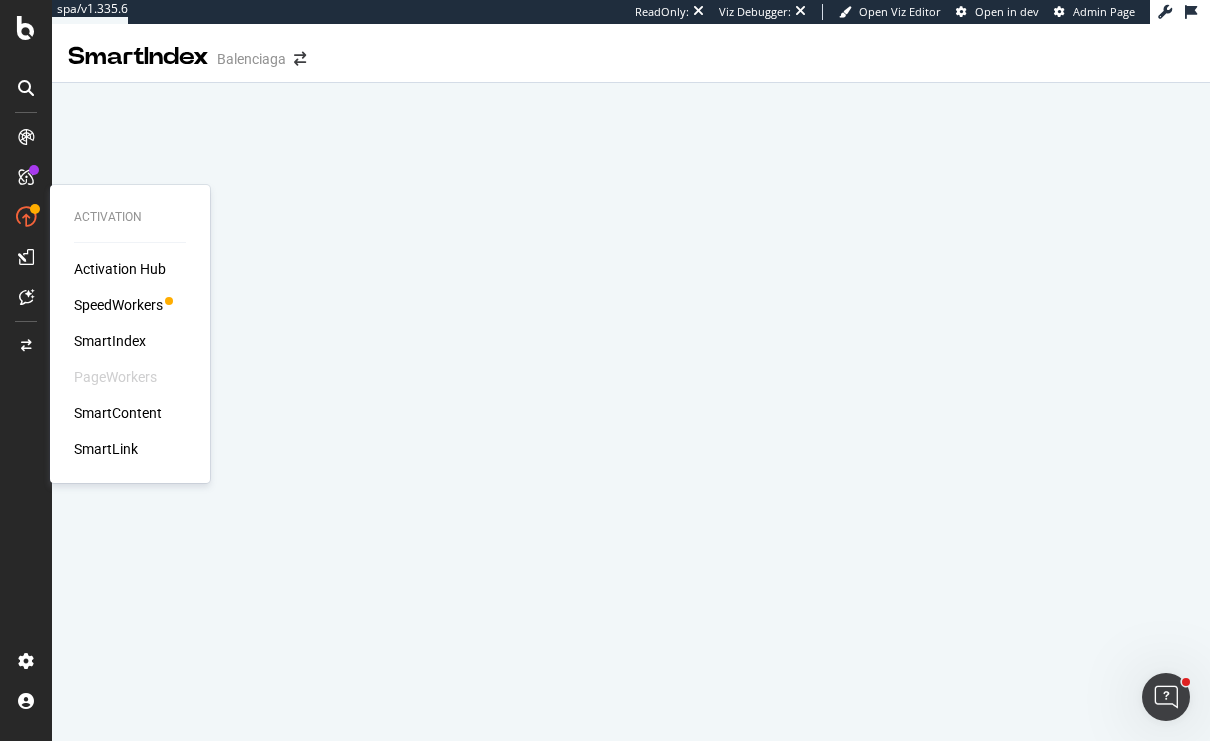 click on "SmartIndex" at bounding box center (110, 341) 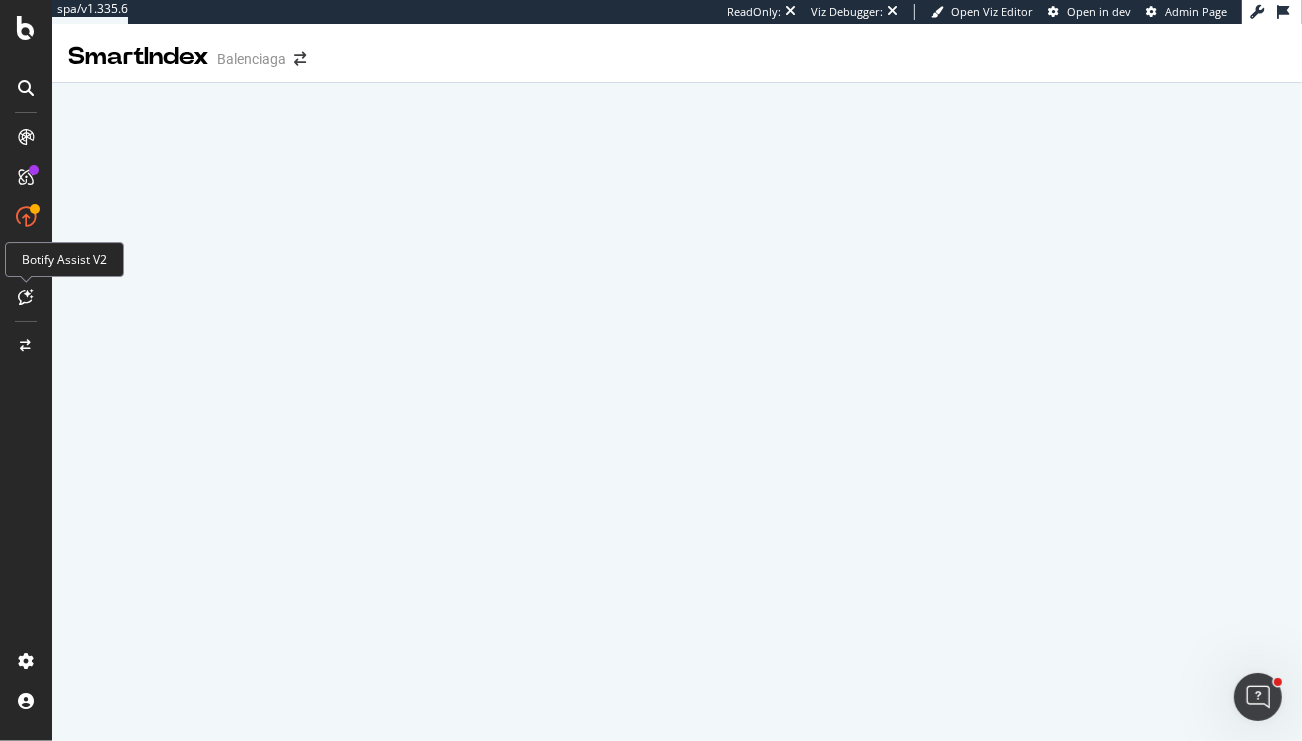 click at bounding box center (26, 297) 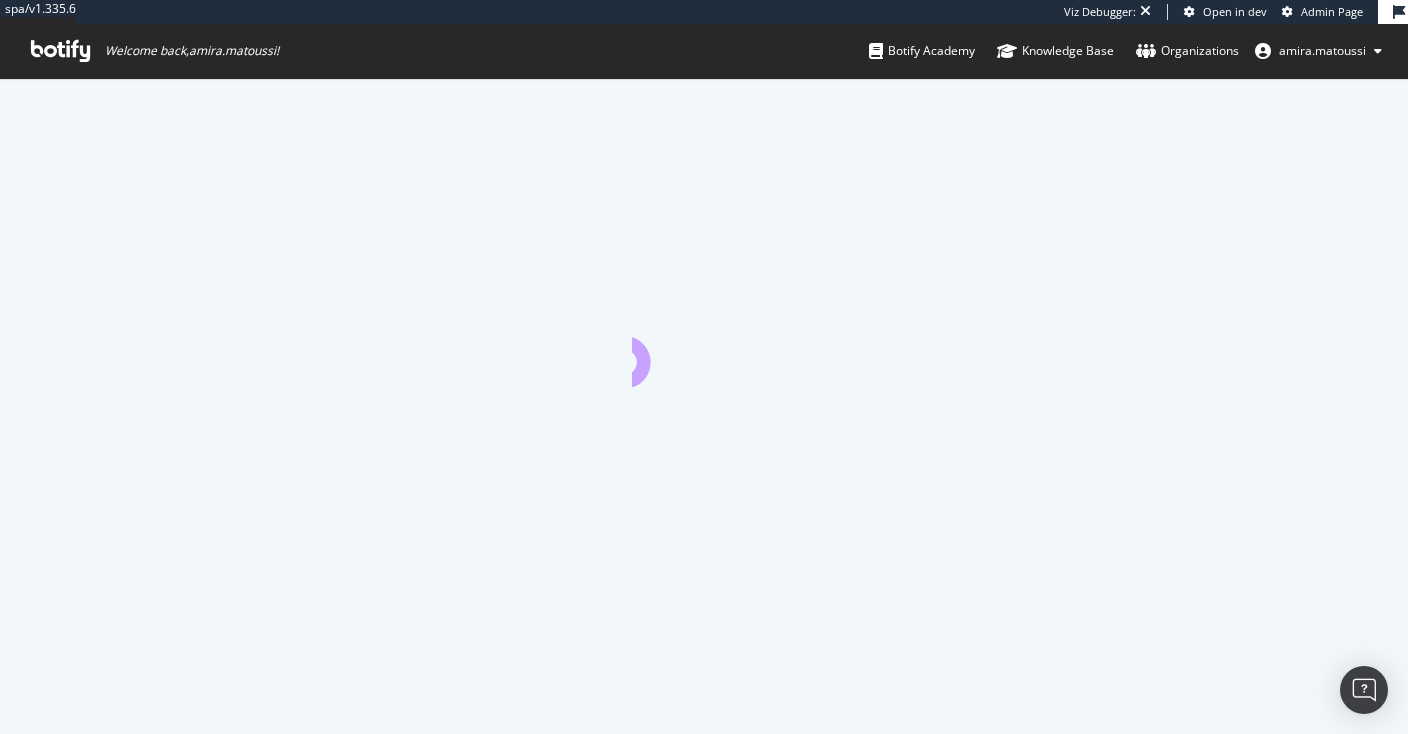 scroll, scrollTop: 0, scrollLeft: 0, axis: both 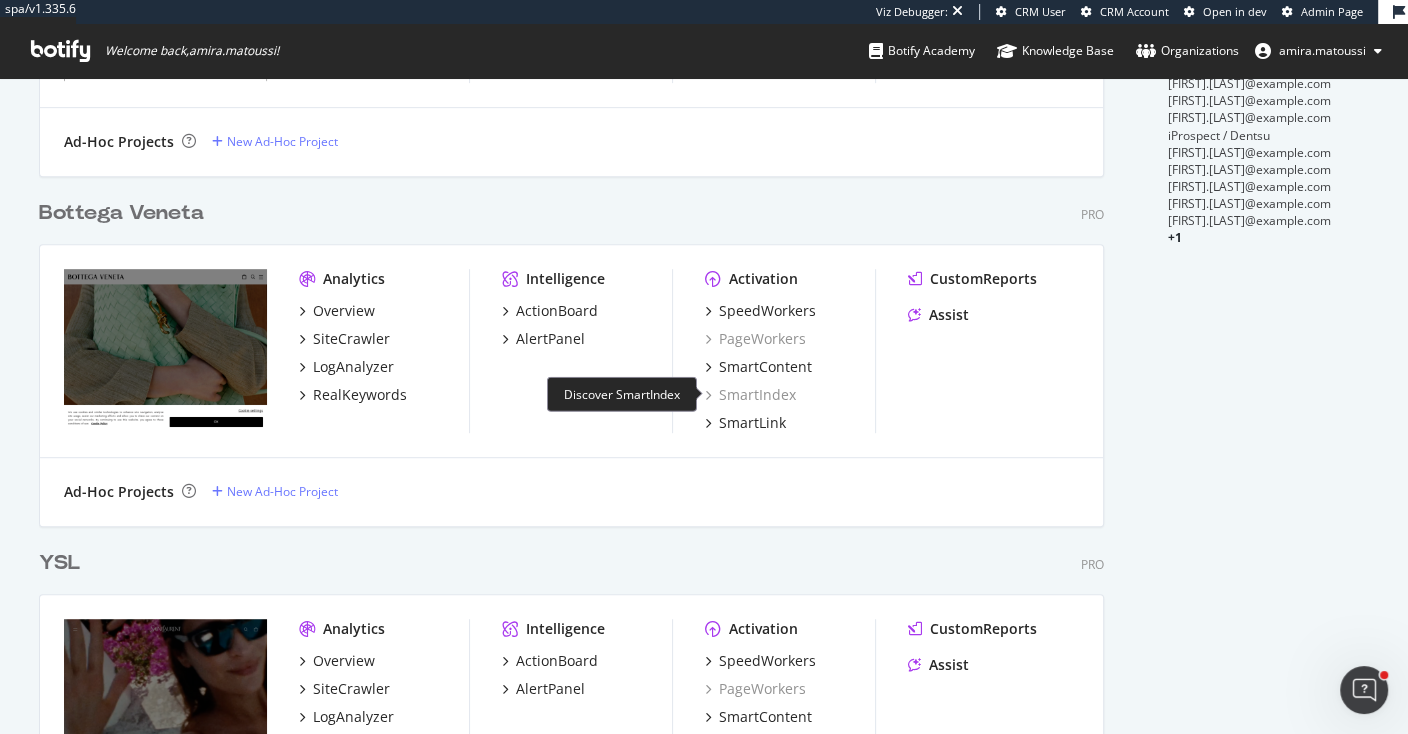 click on "SmartIndex" at bounding box center [750, 395] 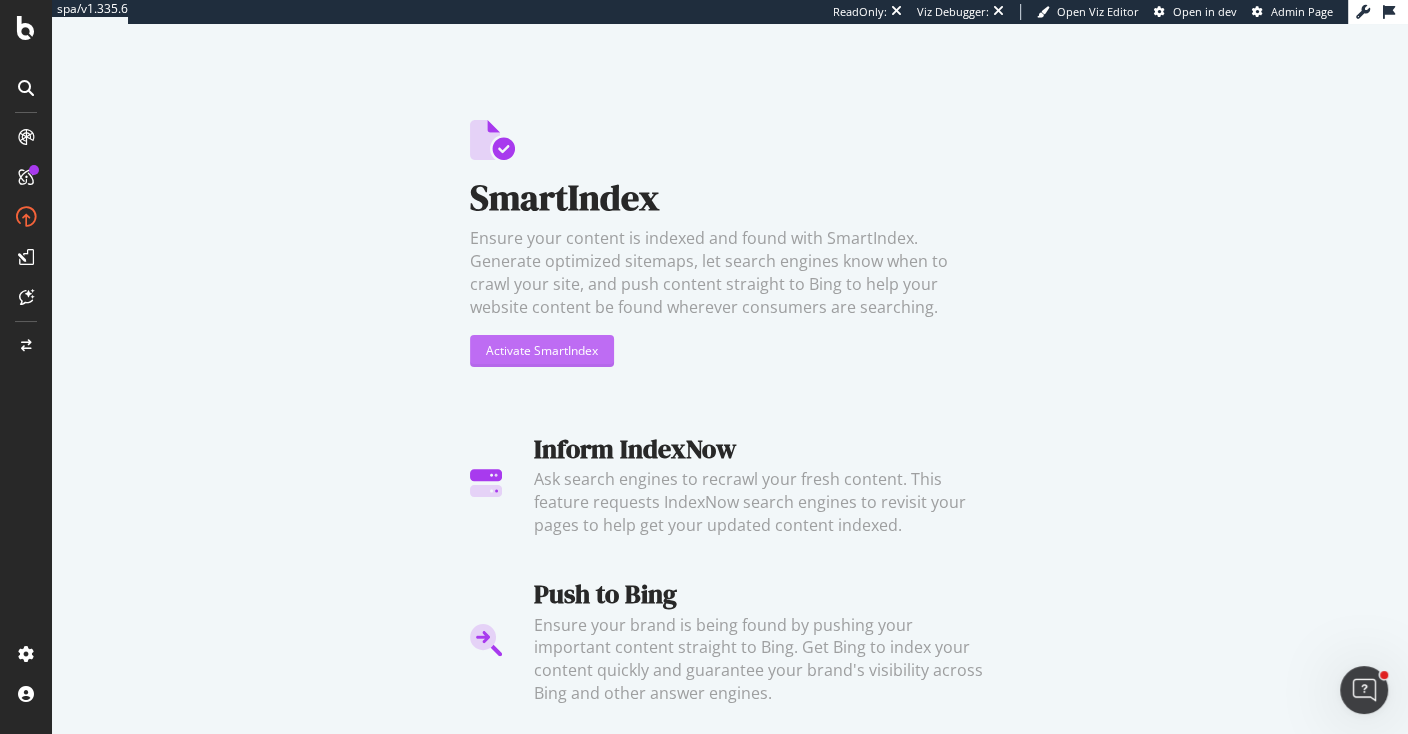 click on "Activate SmartIndex" at bounding box center [542, 350] 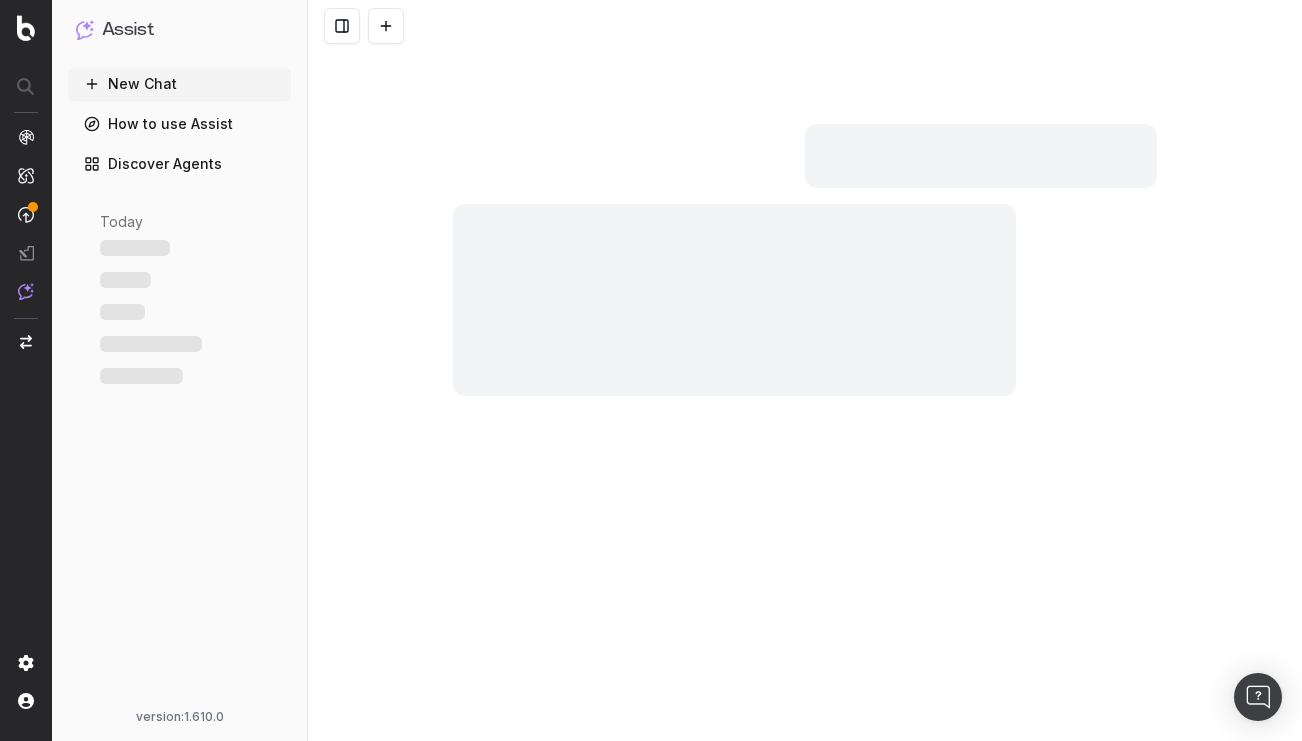 scroll, scrollTop: 0, scrollLeft: 0, axis: both 